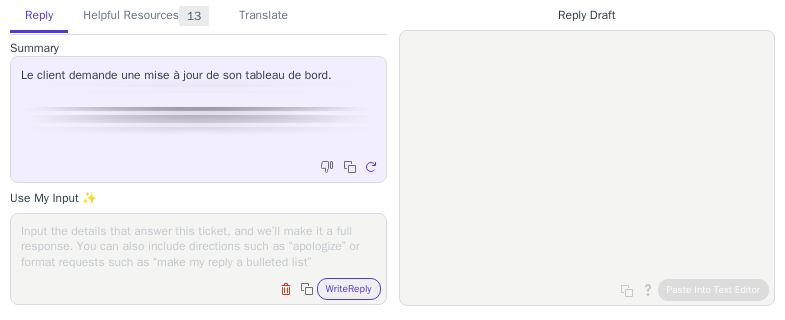 scroll, scrollTop: 0, scrollLeft: 0, axis: both 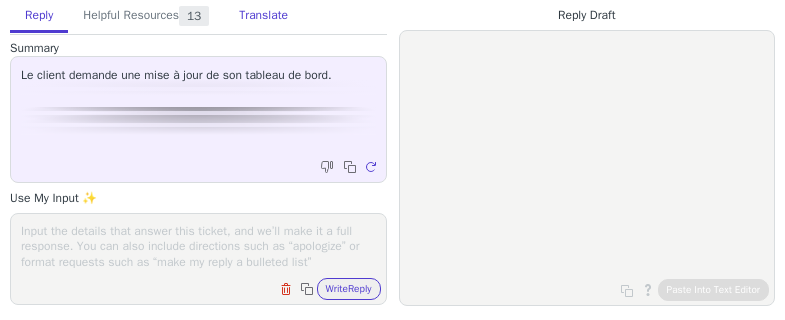 click on "Translate" at bounding box center [263, 16] 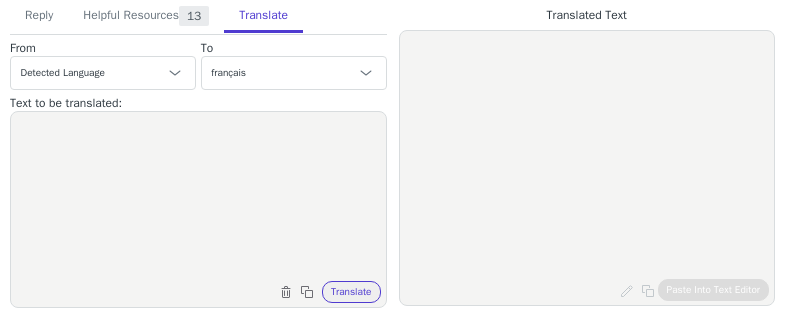 click on "To" at bounding box center [103, 48] 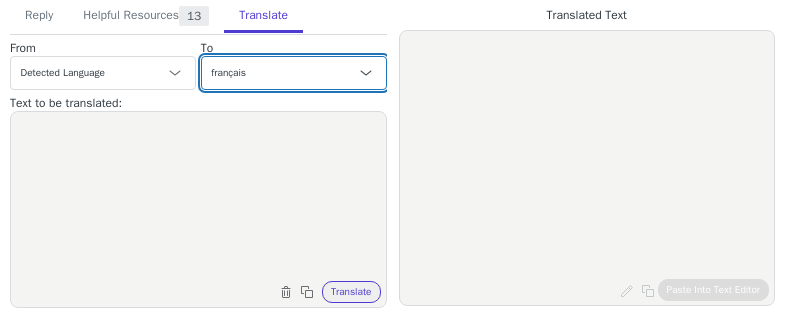 click on "Czech anglais (États-Unis) - English (United States) Danish Dutch français French (Canada) German Italian Japanese Korean Norwegian Polish Portuguese Portuguese (Brazil) Slovak espagnol - español Swedish" at bounding box center (294, 73) 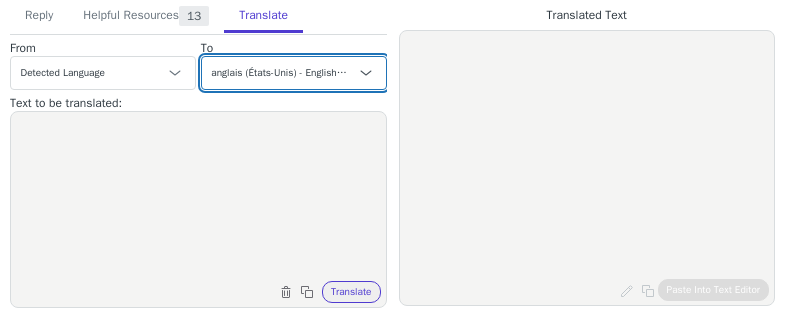 click on "Czech anglais (États-Unis) - English (United States) Danish Dutch français French (Canada) German Italian Japanese Korean Norwegian Polish Portuguese Portuguese (Brazil) Slovak espagnol - español Swedish" at bounding box center (294, 73) 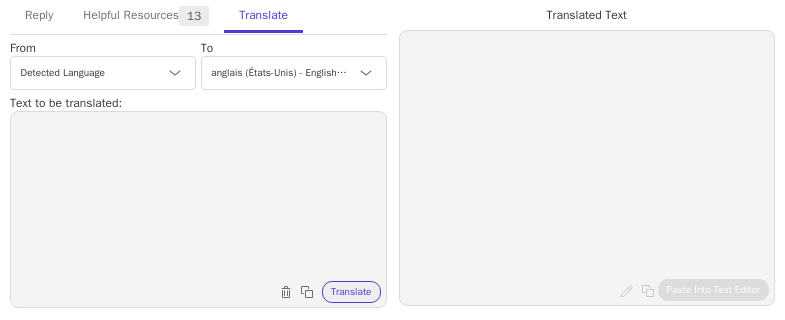 click at bounding box center (198, 197) 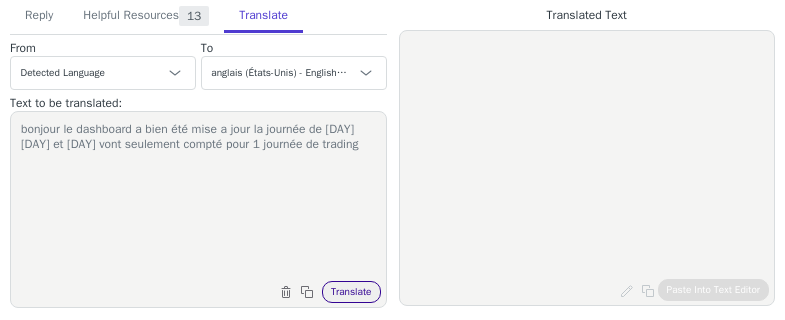 type on "bonjour le dashboard a bien été mise a jour la journée de [DAY] [DAY] et [DAY] vont seulement compté pour 1 journée de trading" 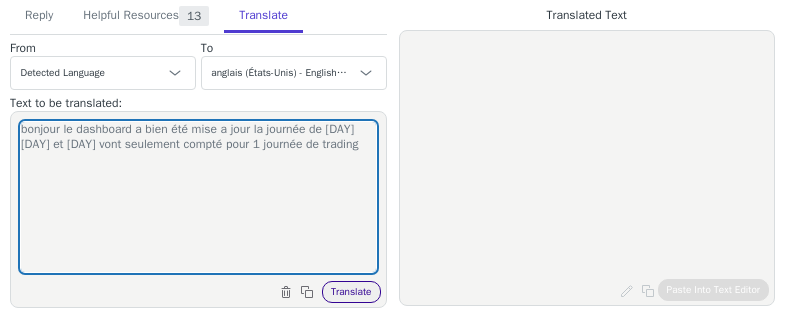 click on "Translate" at bounding box center (351, 292) 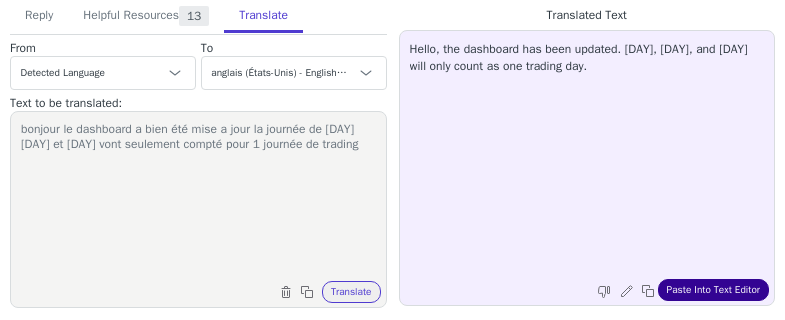 click on "Paste Into Text Editor" at bounding box center (713, 290) 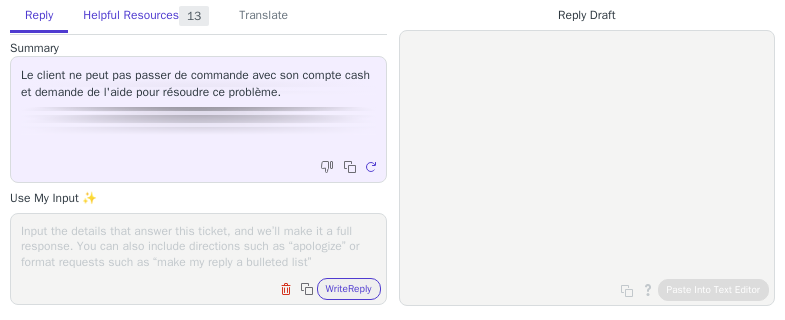 scroll, scrollTop: 0, scrollLeft: 0, axis: both 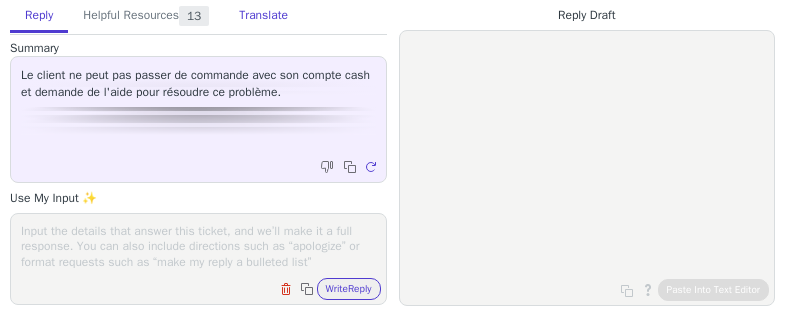 click on "Translate" at bounding box center (263, 16) 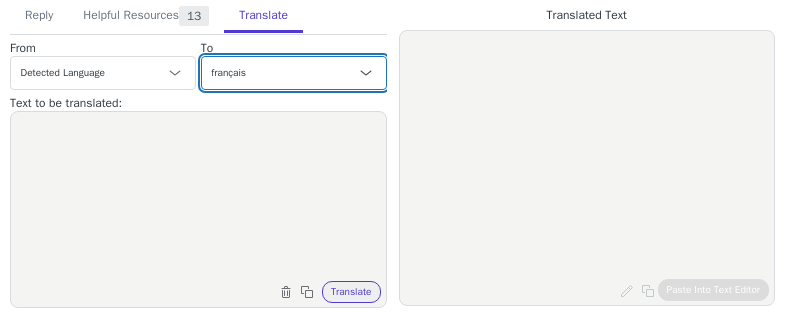drag, startPoint x: 289, startPoint y: 69, endPoint x: 291, endPoint y: 93, distance: 24.083189 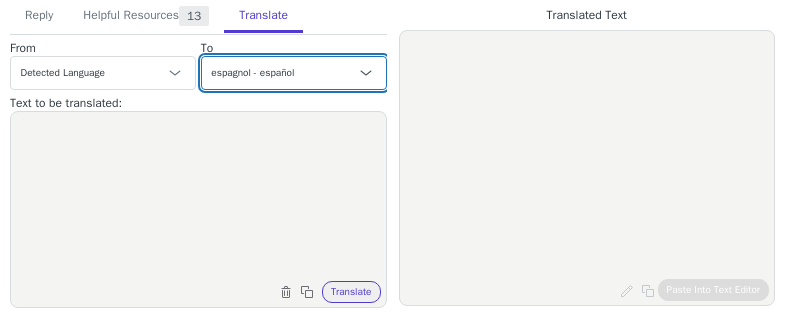 click on "Czech anglais (États-Unis) - English (United States) Danish Dutch français French (Canada) German Italian Japanese Korean Norwegian Polish Portuguese Portuguese (Brazil) Slovak espagnol - español Swedish" at bounding box center [294, 73] 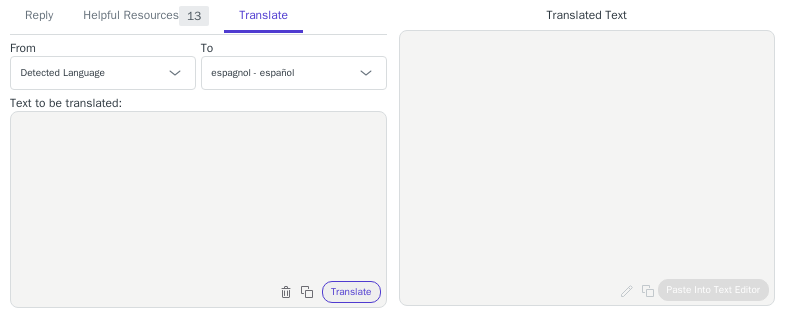 click at bounding box center (198, 197) 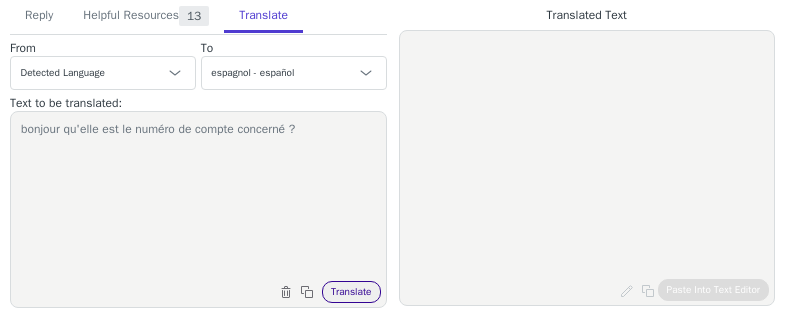 type on "bonjour qu'elle est le numéro de compte concerné ?" 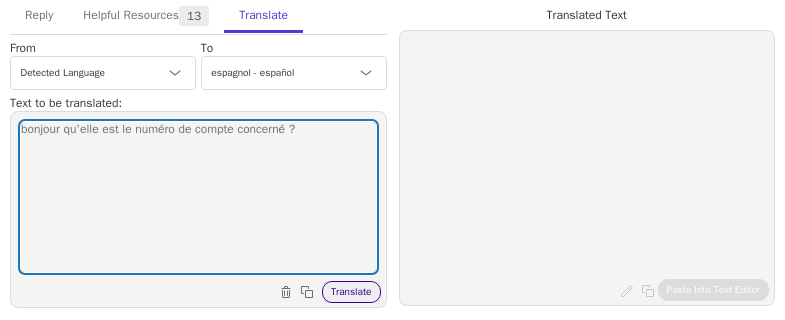 click on "Translate" at bounding box center (351, 292) 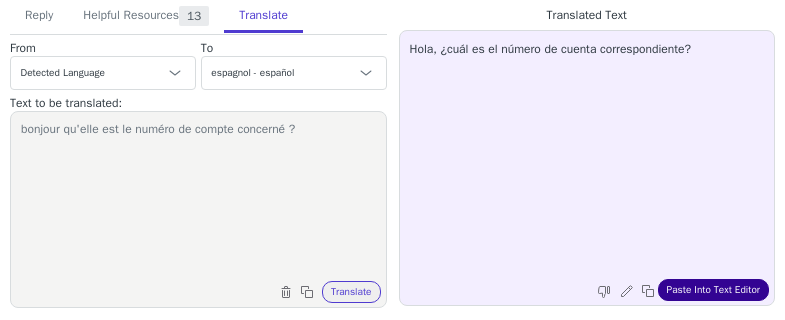 click on "Paste Into Text Editor" at bounding box center (713, 290) 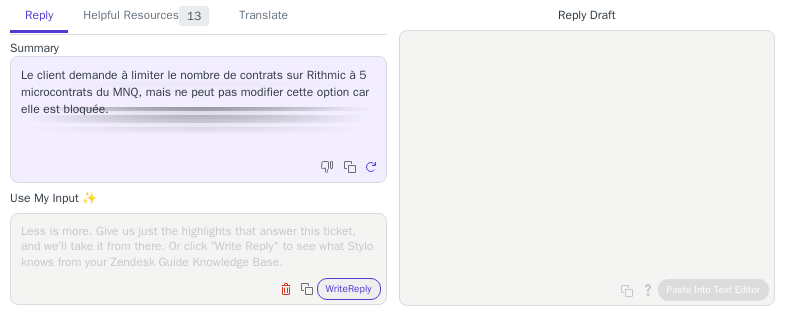 scroll, scrollTop: 0, scrollLeft: 0, axis: both 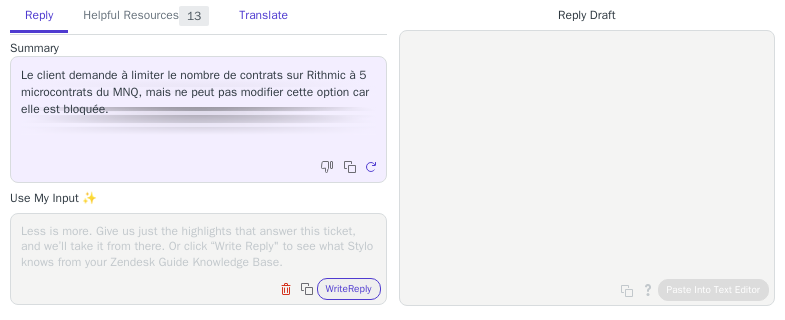click on "Translate" at bounding box center (263, 16) 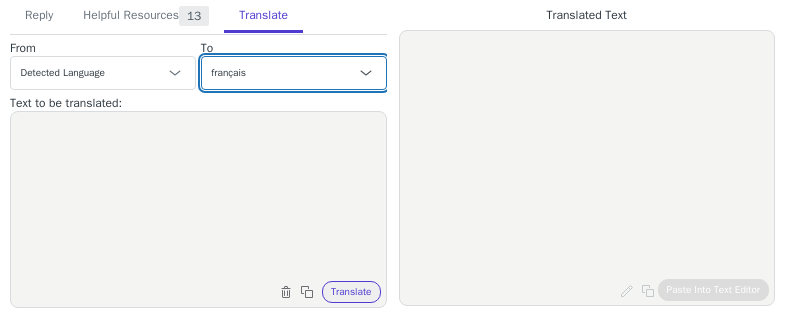 click on "Czech anglais (États-Unis) - English (United States) Danish Dutch français French (Canada) German Italian Japanese Korean Norwegian Polish Portuguese Portuguese (Brazil) Slovak espagnol - español Swedish" at bounding box center (294, 73) 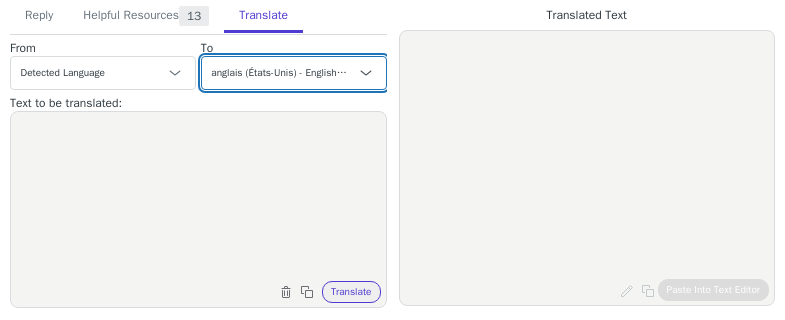 click on "Czech anglais (États-Unis) - English (United States) Danish Dutch français French (Canada) German Italian Japanese Korean Norwegian Polish Portuguese Portuguese (Brazil) Slovak espagnol - español Swedish" at bounding box center [294, 73] 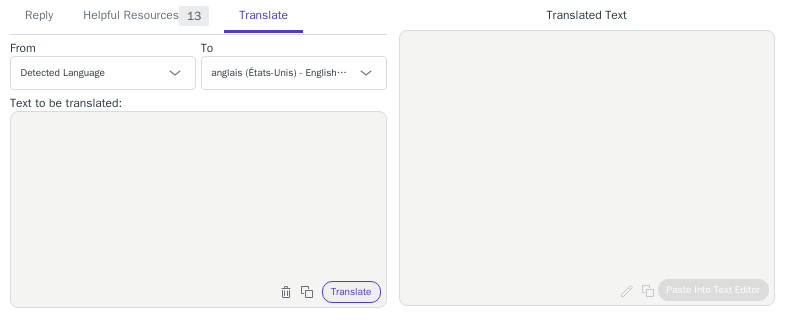 click at bounding box center (198, 197) 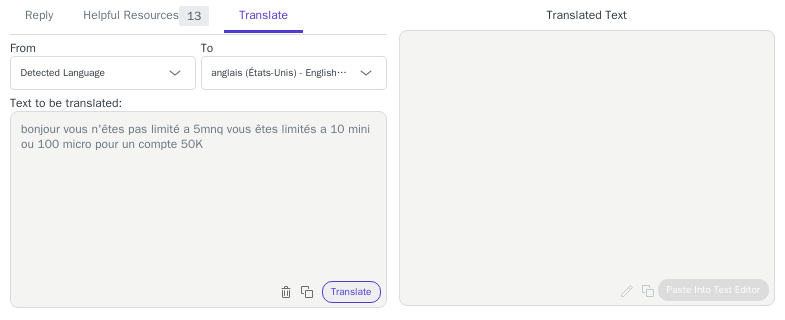 type on "bonjour vous n'êtes pas limité a 5mnq vous êtes limités a 10 mini ou 100 micro pour un compte 50K" 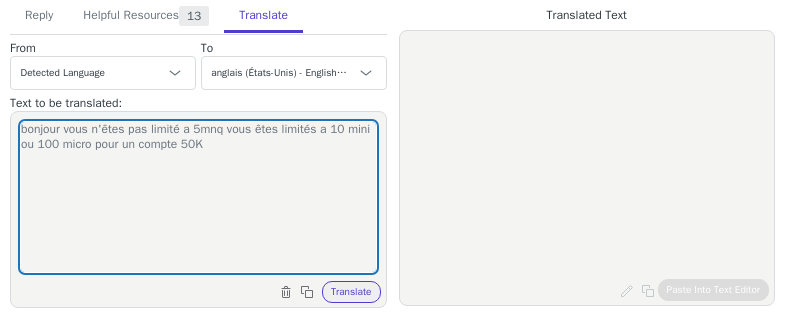 click on "bonjour vous n'êtes pas limité a 5mnq vous êtes limités a 10 mini ou 100 micro pour un compte 50K Clear text Copy to clipboard Translate" at bounding box center (198, 209) 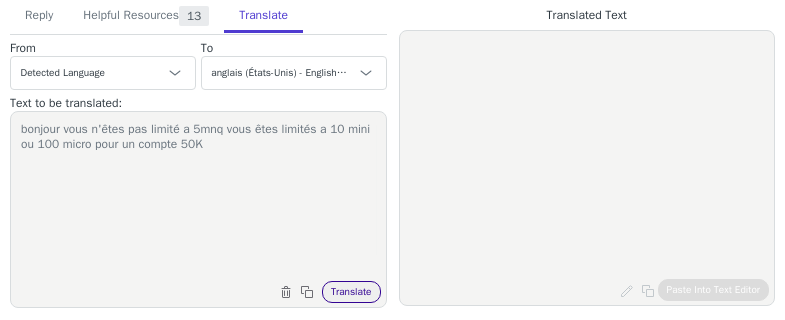 click on "Translate" at bounding box center [351, 292] 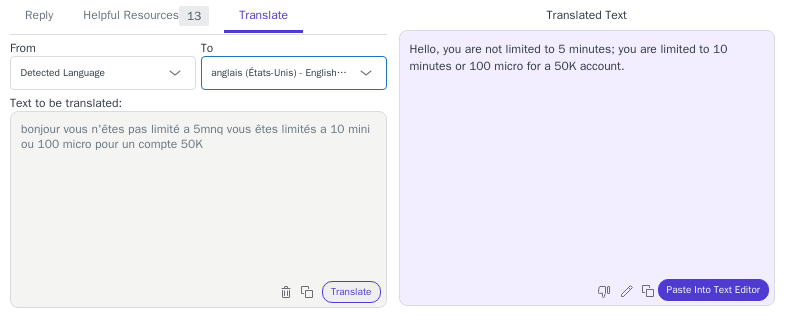 click on "Czech anglais (États-Unis) - English (United States) Danish Dutch français French (Canada) German Italian Japanese Korean Norwegian Polish Portuguese Portuguese (Brazil) Slovak espagnol - español Swedish" at bounding box center (103, 73) 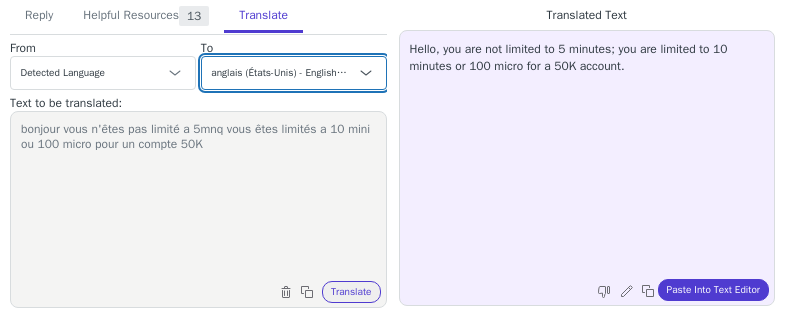click on "Czech anglais (États-Unis) - English (United States) Danish Dutch français French (Canada) German Italian Japanese Korean Norwegian Polish Portuguese Portuguese (Brazil) Slovak espagnol - español Swedish" at bounding box center (294, 73) 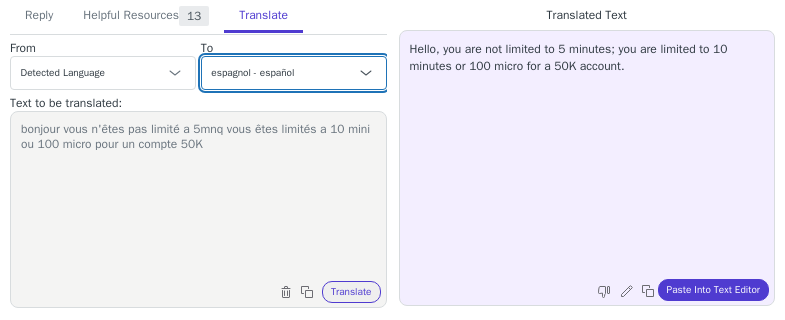 click on "Czech anglais (États-Unis) - English (United States) Danish Dutch français French (Canada) German Italian Japanese Korean Norwegian Polish Portuguese Portuguese (Brazil) Slovak espagnol - español Swedish" at bounding box center [294, 73] 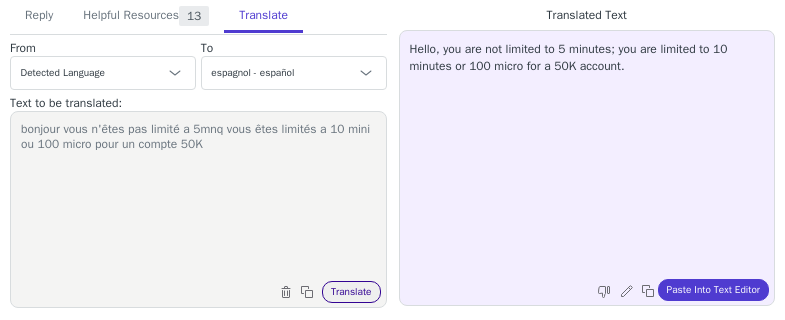 click on "Translate" at bounding box center (351, 292) 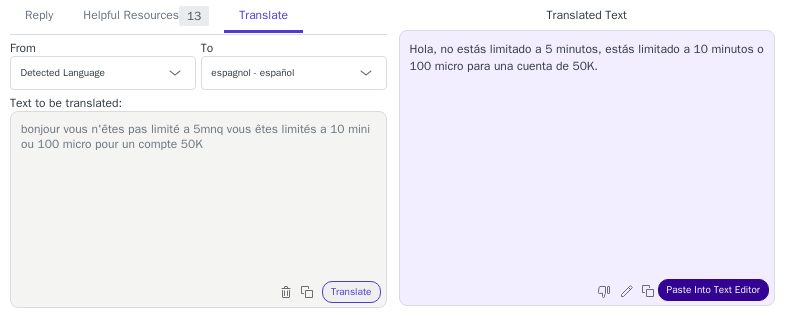 click on "Paste Into Text Editor" at bounding box center [713, 290] 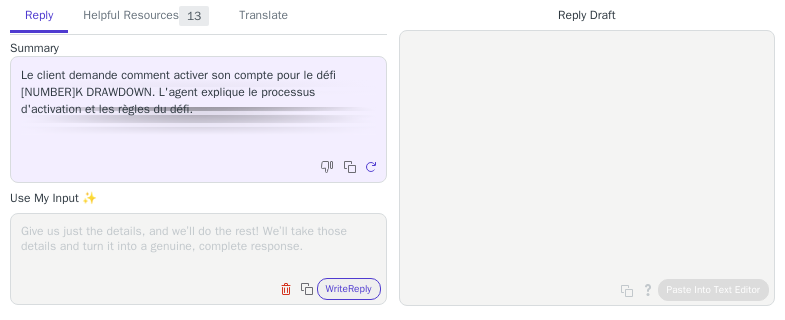 scroll, scrollTop: 0, scrollLeft: 0, axis: both 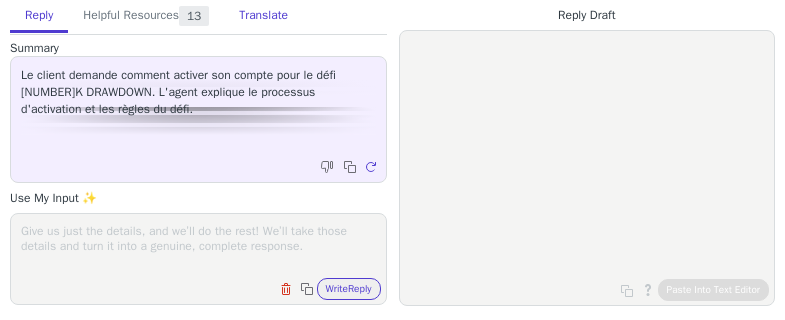 click on "Translate" at bounding box center (263, 16) 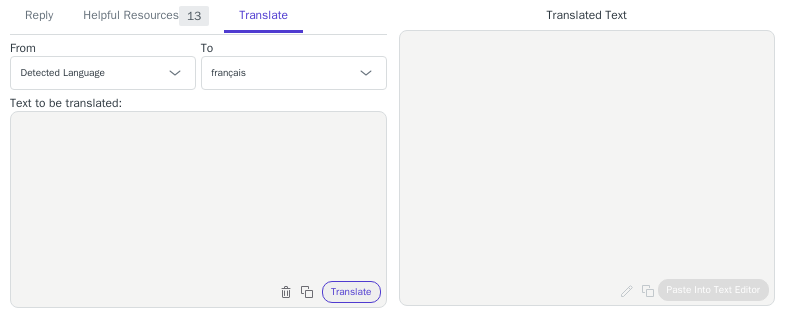 click on "To" at bounding box center (103, 48) 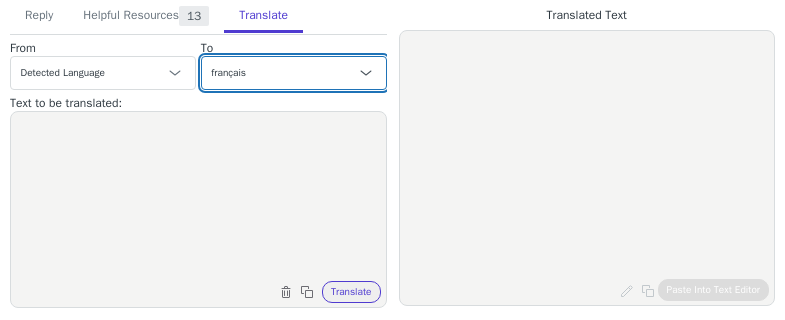 drag, startPoint x: 248, startPoint y: 80, endPoint x: 244, endPoint y: 57, distance: 23.345236 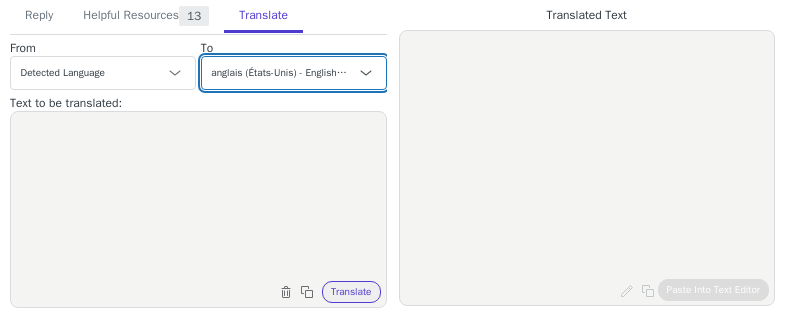 click on "Czech anglais (États-Unis) - English (United States) Danish Dutch français French (Canada) German Italian Japanese Korean Norwegian Polish Portuguese Portuguese (Brazil) Slovak espagnol - español Swedish" at bounding box center (294, 73) 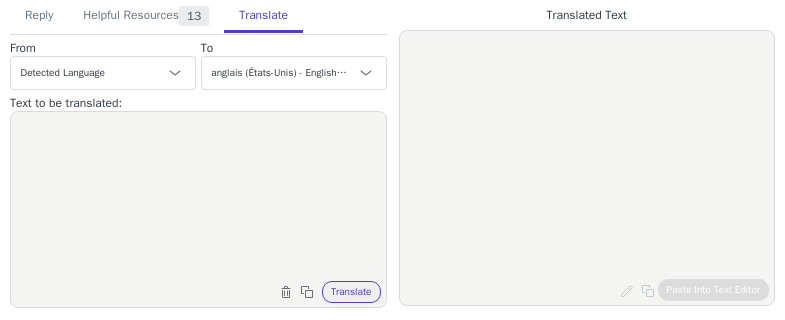 click at bounding box center [198, 197] 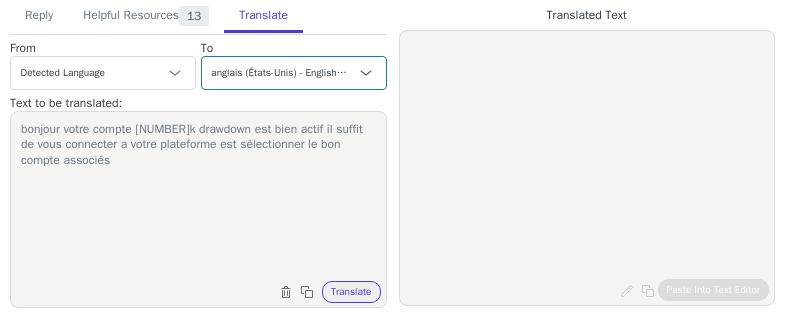 type on "bonjour votre compte 10k drawdown est bien actif il suffit de vous connecter a votre plateforme est sélectionner le bon compte associés" 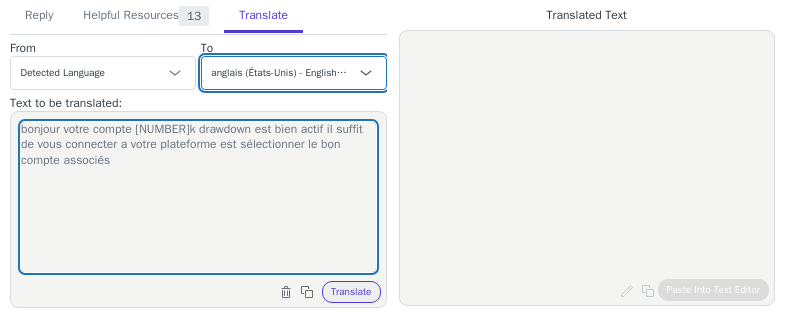 click on "Czech anglais (États-Unis) - English (United States) Danish Dutch français French (Canada) German Italian Japanese Korean Norwegian Polish Portuguese Portuguese (Brazil) Slovak espagnol - español Swedish" at bounding box center [294, 73] 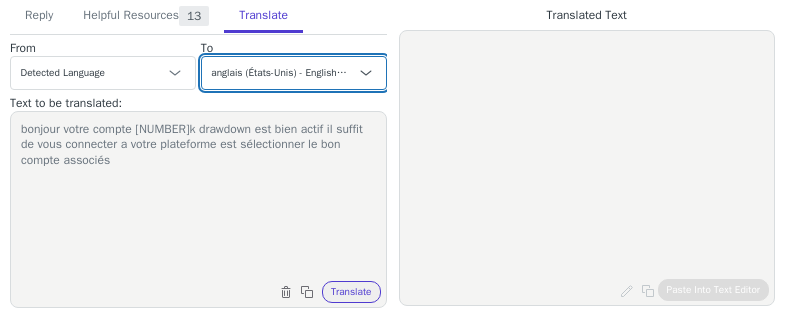 select on "es" 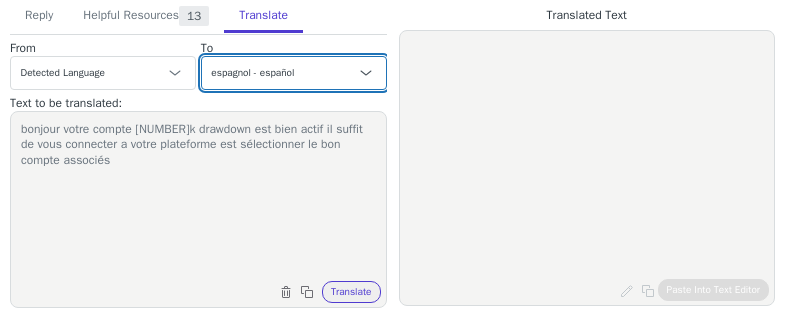 click on "Czech anglais (États-Unis) - English (United States) Danish Dutch français French (Canada) German Italian Japanese Korean Norwegian Polish Portuguese Portuguese (Brazil) Slovak espagnol - español Swedish" at bounding box center [294, 73] 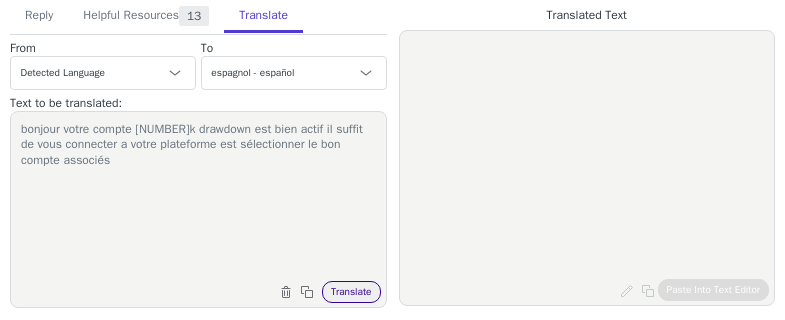 click on "Translate" at bounding box center [351, 292] 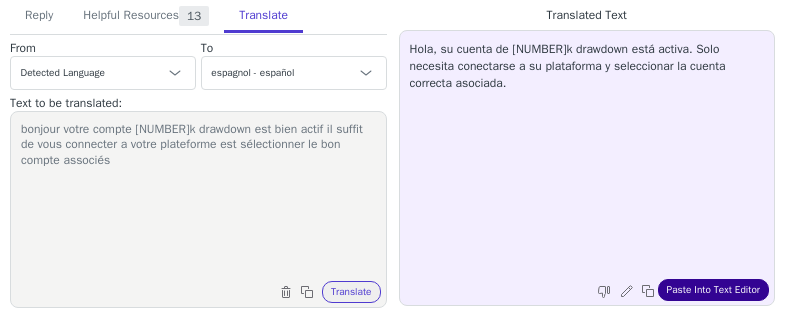 click on "Paste Into Text Editor" at bounding box center [713, 290] 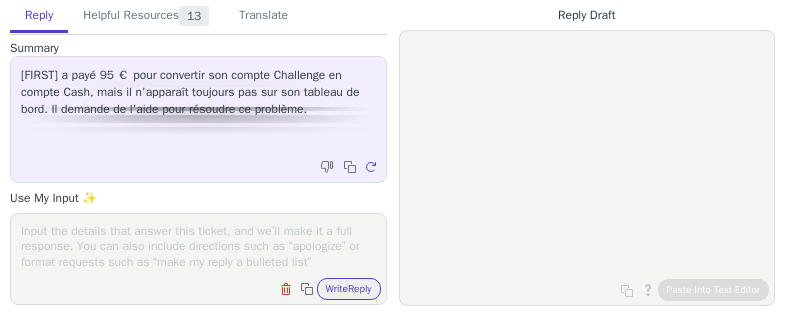 scroll, scrollTop: 0, scrollLeft: 0, axis: both 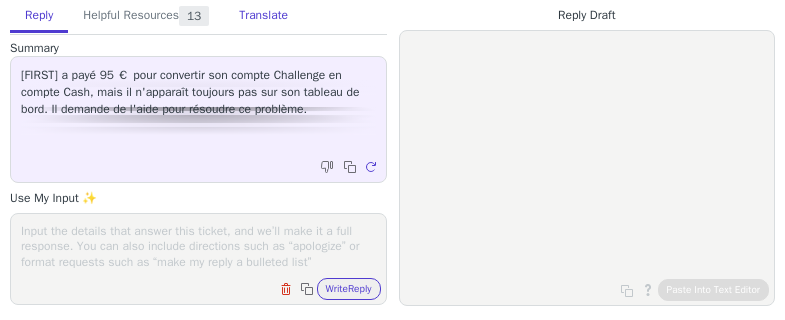 click on "Translate" at bounding box center (263, 16) 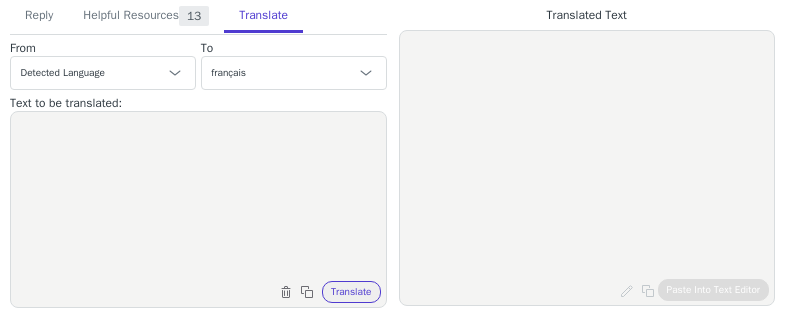 click on "To" at bounding box center (103, 48) 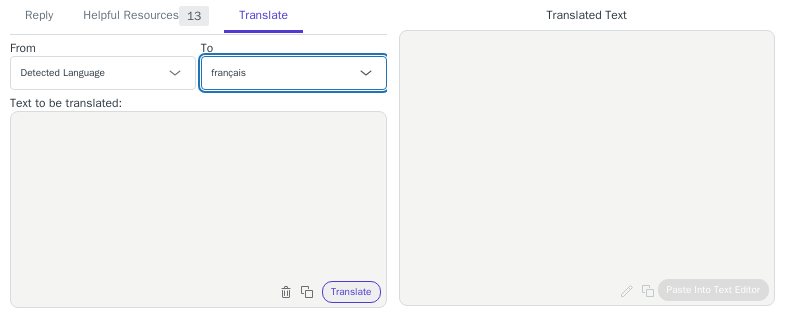 click on "Czech anglais (États-Unis) - English (United States) Danish Dutch français French (Canada) German Italian Japanese Korean Norwegian Polish Portuguese Portuguese (Brazil) Slovak espagnol - español Swedish" at bounding box center (294, 73) 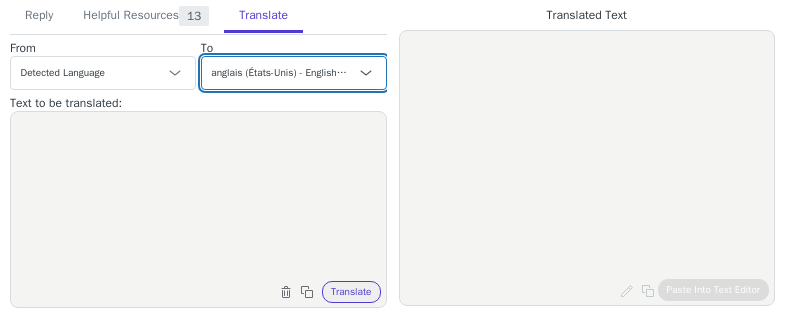 click on "Czech anglais (États-Unis) - English (United States) Danish Dutch français French (Canada) German Italian Japanese Korean Norwegian Polish Portuguese Portuguese (Brazil) Slovak espagnol - español Swedish" at bounding box center [294, 73] 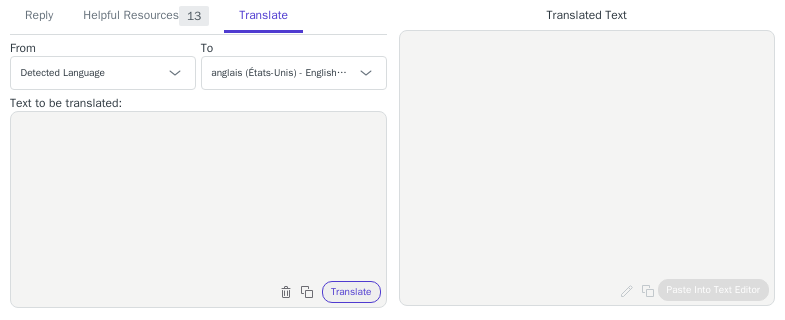 click at bounding box center [198, 197] 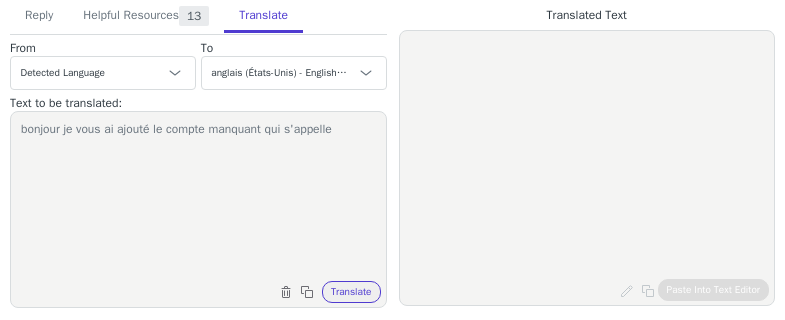 paste on "PP-CASH-LS25K-007992-000016" 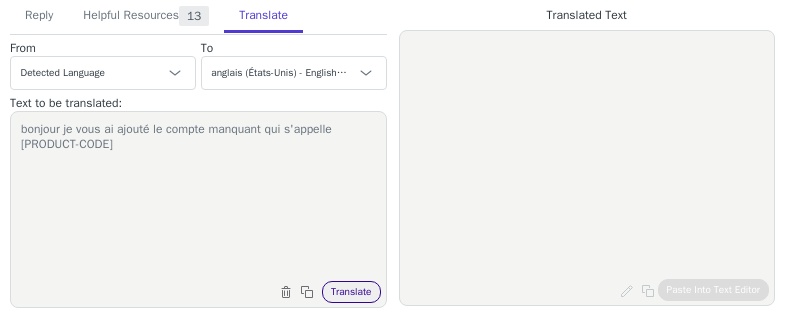 type on "bonjour je vous ai ajouté le compte manquant qui s'appelle PP-CASH-LS25K-007992-000016" 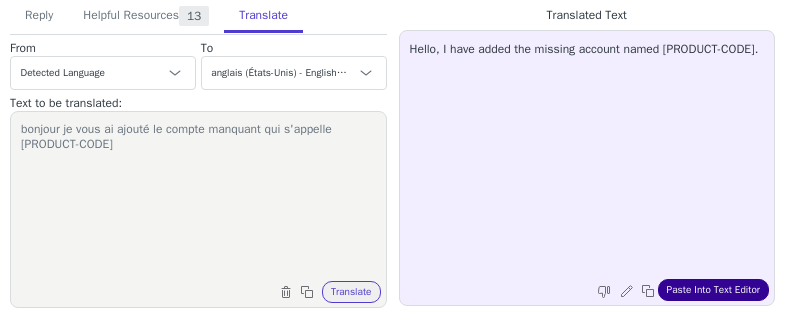 click on "Paste Into Text Editor" at bounding box center [713, 290] 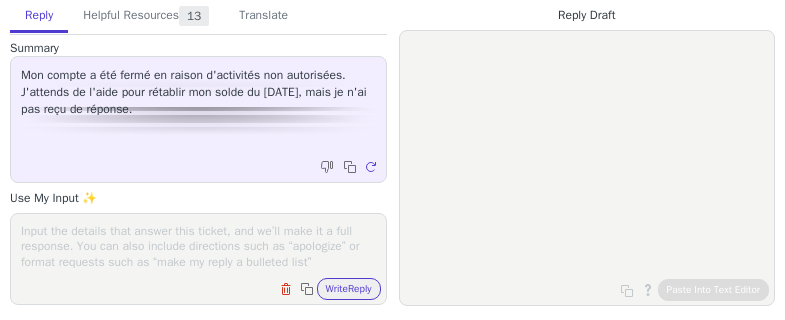 scroll, scrollTop: 0, scrollLeft: 0, axis: both 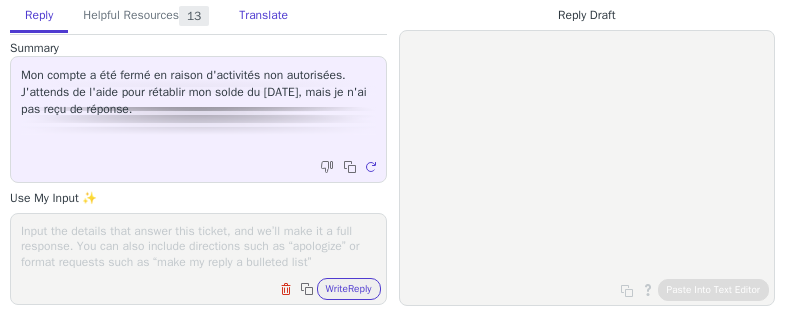 click on "Translate" at bounding box center [263, 16] 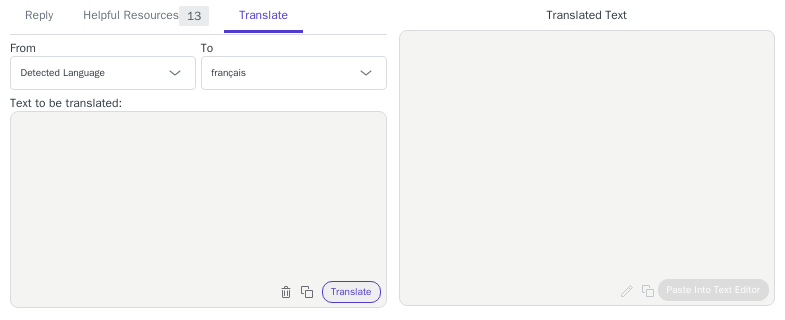 click on "To" at bounding box center (103, 48) 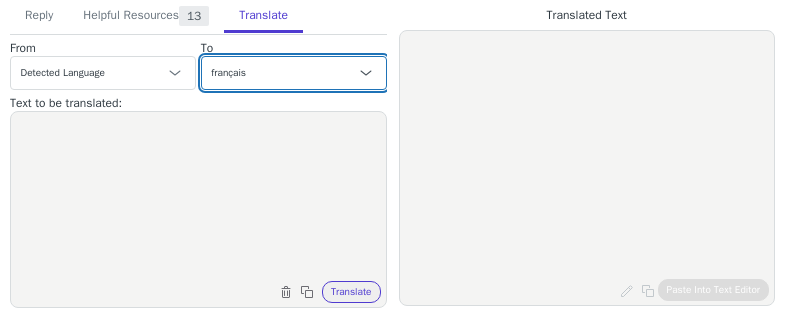 click on "Czech anglais (États-Unis) - English (United States) Danish Dutch français French (Canada) German Italian Japanese Korean Norwegian Polish Portuguese Portuguese (Brazil) Slovak espagnol - español Swedish" at bounding box center [294, 73] 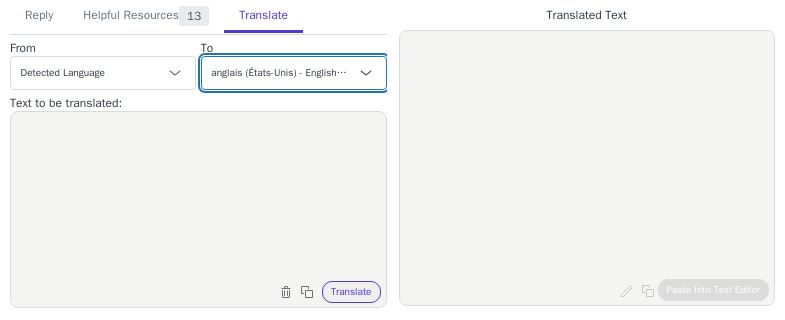 click on "Czech anglais (États-Unis) - English (United States) Danish Dutch français French (Canada) German Italian Japanese Korean Norwegian Polish Portuguese Portuguese (Brazil) Slovak espagnol - español Swedish" at bounding box center [294, 73] 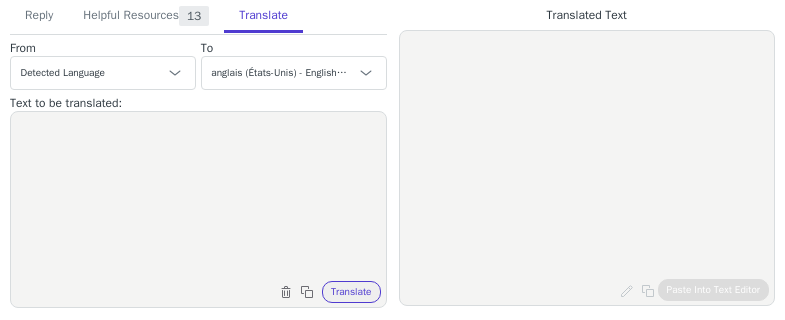 click at bounding box center (198, 197) 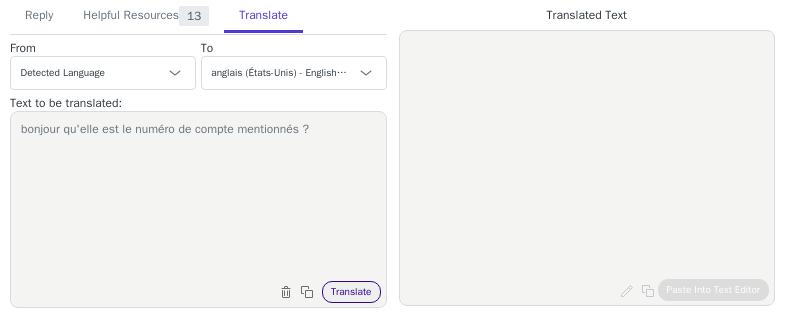 type on "bonjour qu'elle est le numéro de compte mentionnés ?" 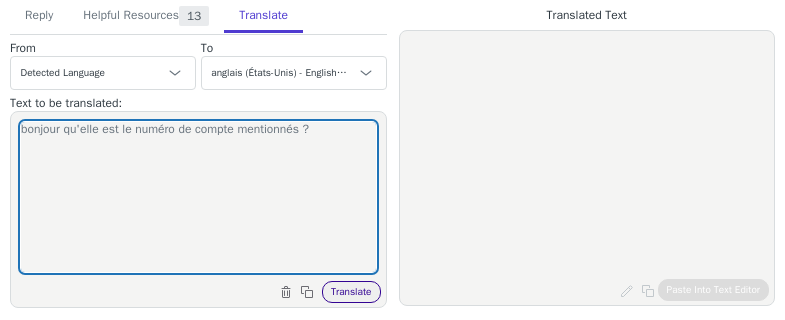 click on "Translate" at bounding box center (351, 292) 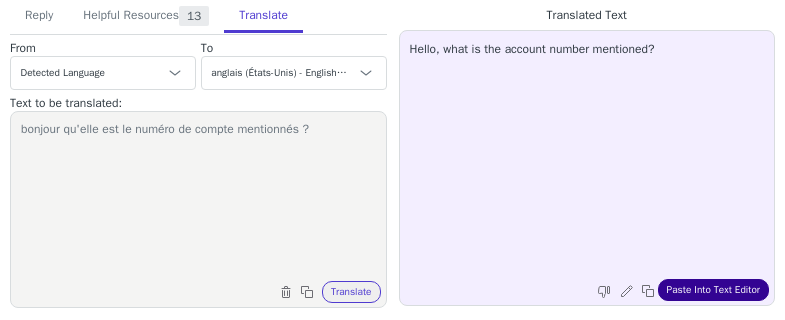drag, startPoint x: 732, startPoint y: 293, endPoint x: 742, endPoint y: 291, distance: 10.198039 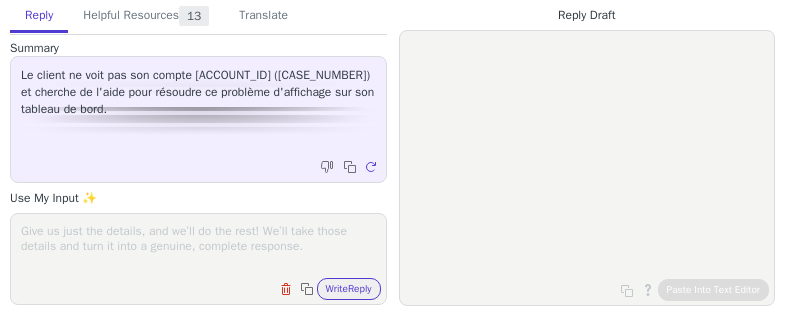scroll, scrollTop: 0, scrollLeft: 0, axis: both 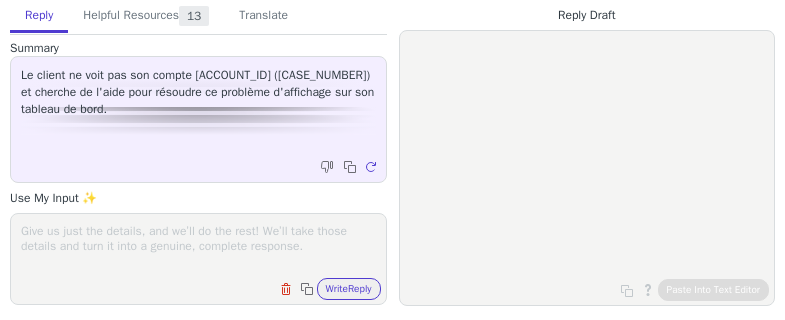 drag, startPoint x: 250, startPoint y: 25, endPoint x: 258, endPoint y: 34, distance: 12.0415945 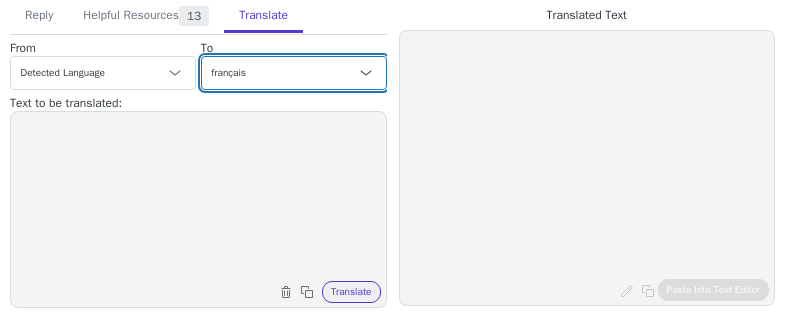 click on "Czech anglais (États-Unis) - English (United States) Danish Dutch français French (Canada) German Italian Japanese Korean Norwegian Polish Portuguese Portuguese (Brazil) Slovak espagnol - español Swedish" at bounding box center [294, 73] 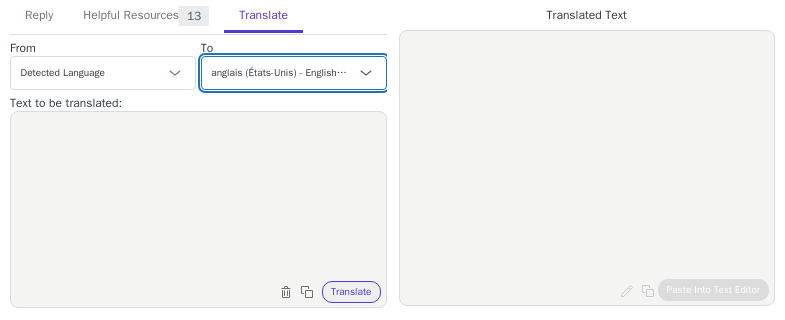 click on "Czech anglais (États-Unis) - English (United States) Danish Dutch français French (Canada) German Italian Japanese Korean Norwegian Polish Portuguese Portuguese (Brazil) Slovak espagnol - español Swedish" at bounding box center [294, 73] 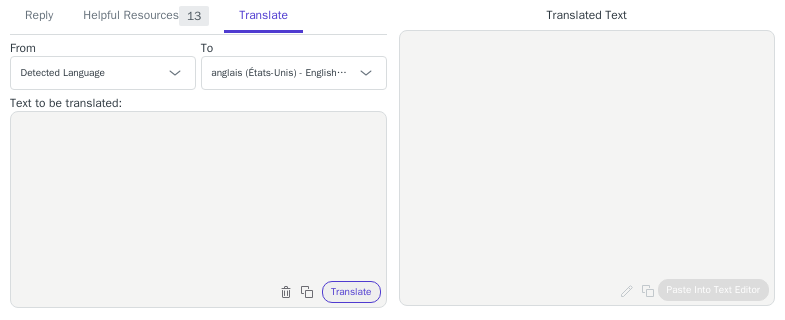 click at bounding box center [198, 197] 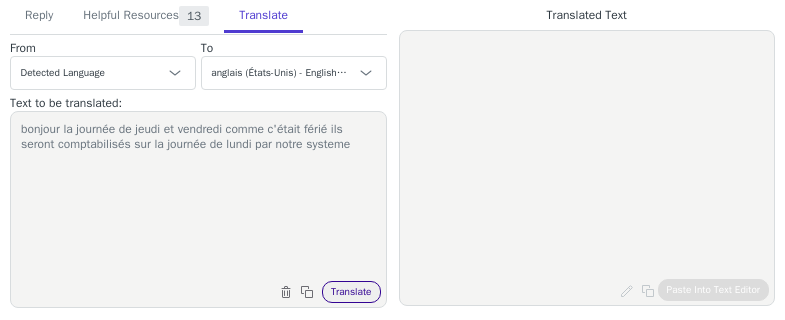 type on "bonjour la journée de jeudi et vendredi comme c'était férié ils seront comptabilisés sur la journée de lundi par notre systeme" 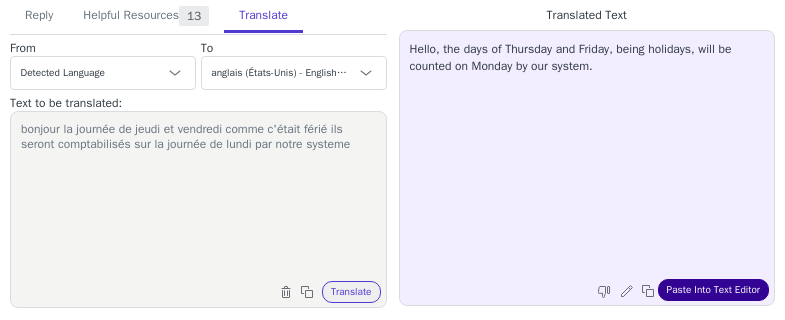 click on "Paste Into Text Editor" at bounding box center (713, 290) 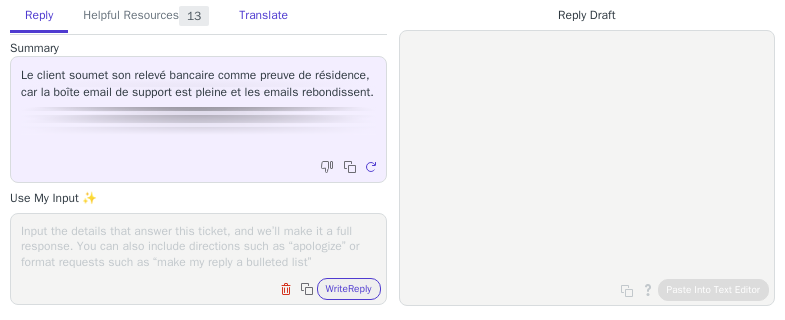 scroll, scrollTop: 0, scrollLeft: 0, axis: both 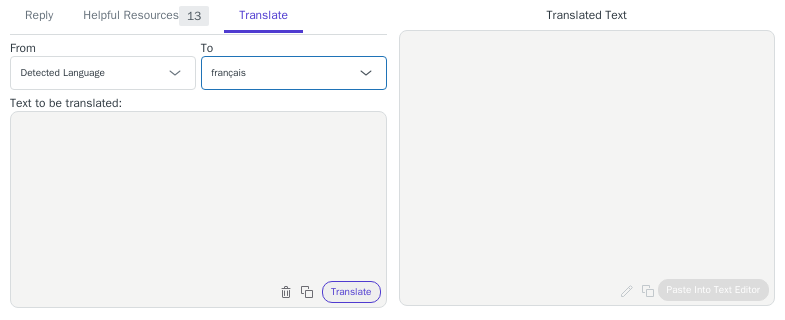 click on "To Czech anglais (États-Unis) - English (United States) Danish Dutch français French (Canada) German Italian Japanese Korean Norwegian Polish Portuguese Portuguese (Brazil) Slovak espagnol - español Swedish" at bounding box center [294, 65] 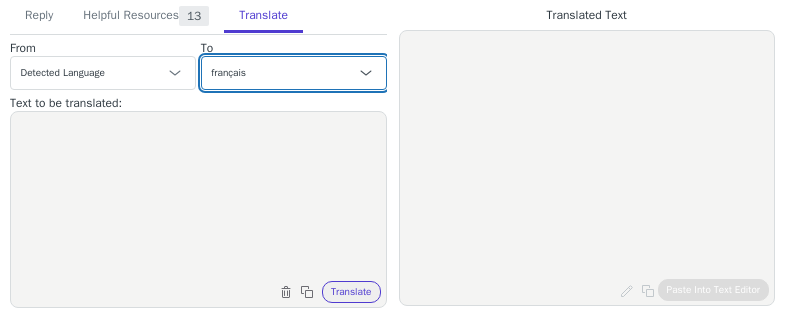 click on "Czech anglais (États-Unis) - English (United States) Danish Dutch français French (Canada) German Italian Japanese Korean Norwegian Polish Portuguese Portuguese (Brazil) Slovak espagnol - español Swedish" at bounding box center (294, 73) 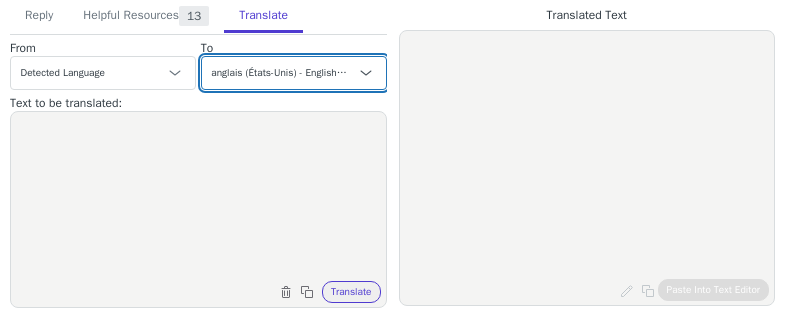 click on "Czech anglais (États-Unis) - English (United States) Danish Dutch français French (Canada) German Italian Japanese Korean Norwegian Polish Portuguese Portuguese (Brazil) Slovak espagnol - español Swedish" at bounding box center [294, 73] 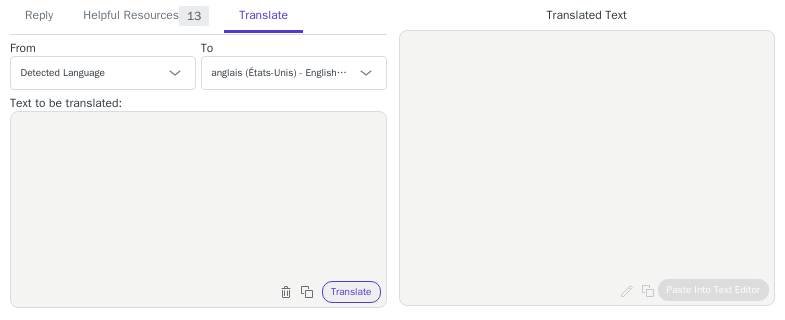 click at bounding box center (198, 197) 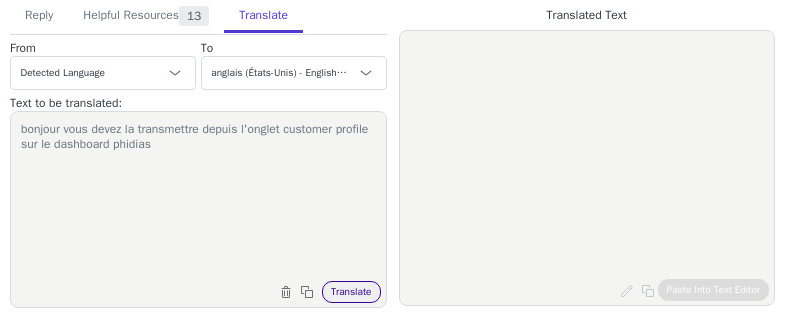 type on "bonjour vous devez la transmettre depuis l'onglet customer profile sur le dashboard phidias" 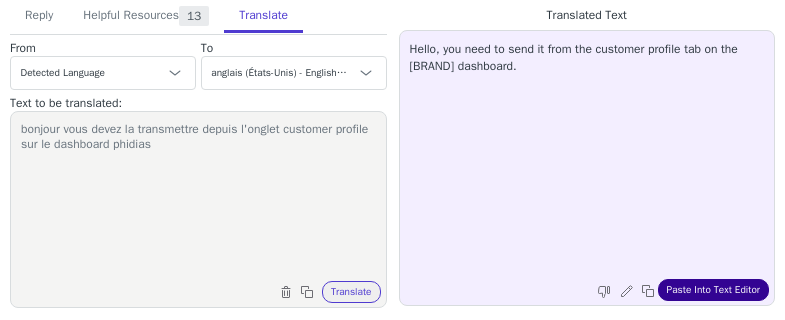 click on "Paste Into Text Editor" at bounding box center [713, 290] 